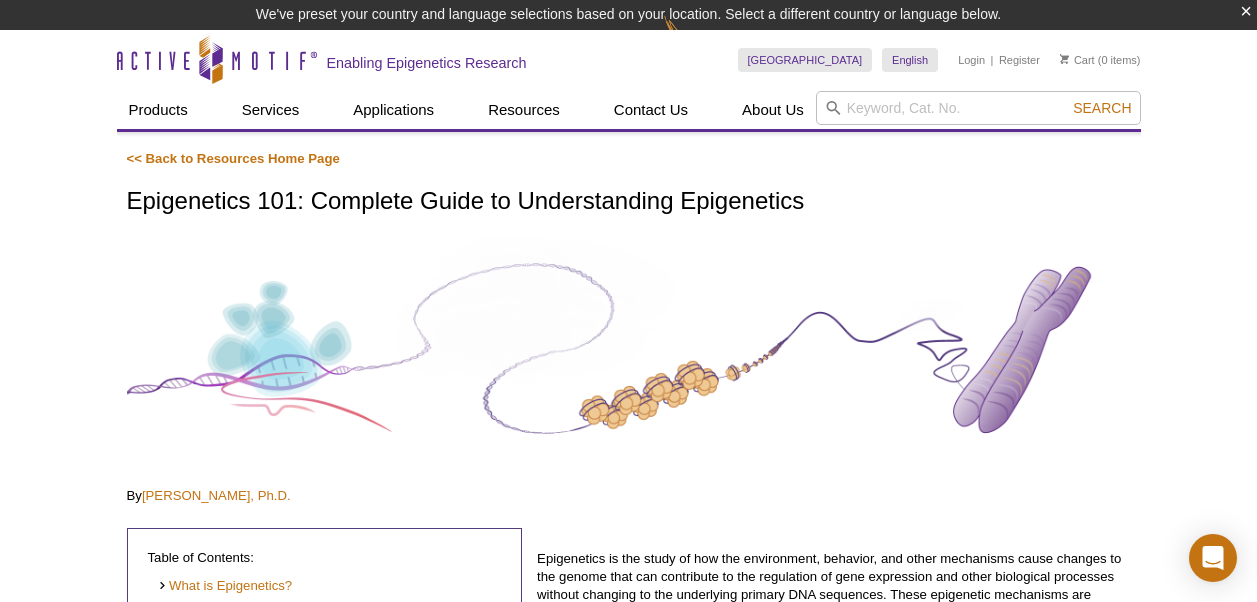 scroll, scrollTop: 0, scrollLeft: 0, axis: both 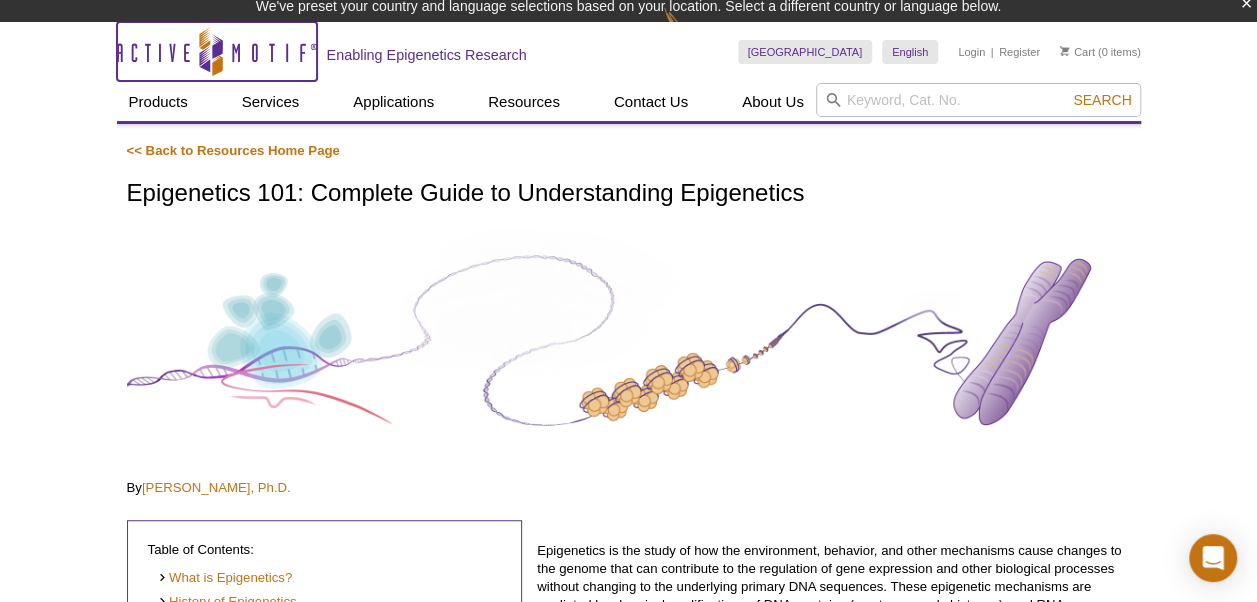 click 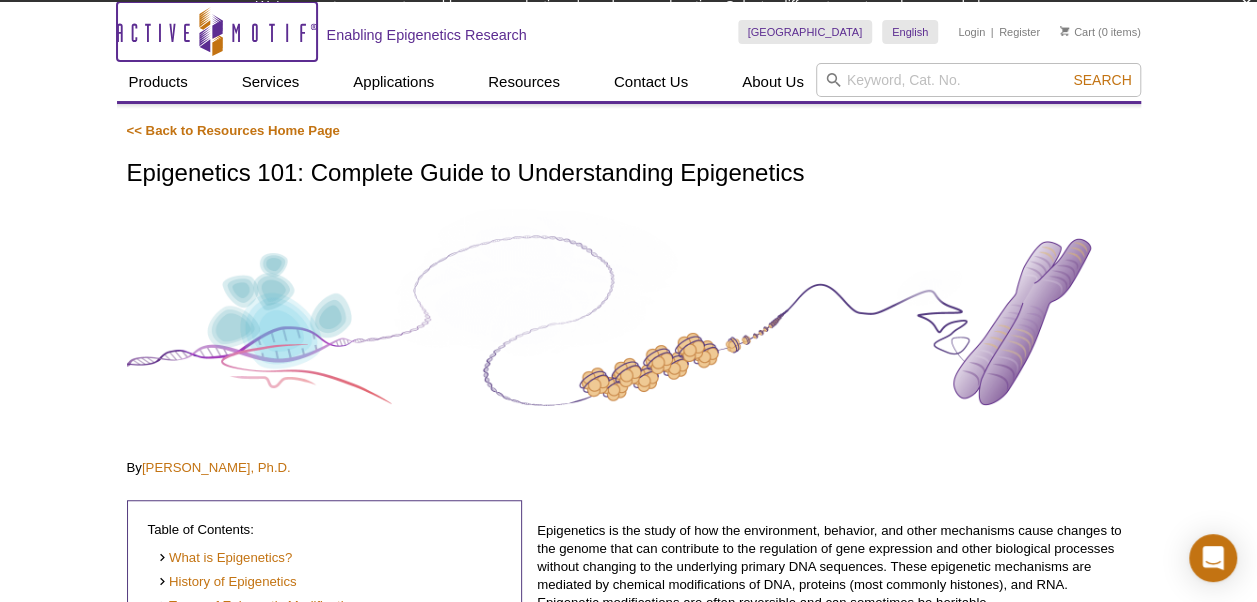 scroll, scrollTop: 0, scrollLeft: 0, axis: both 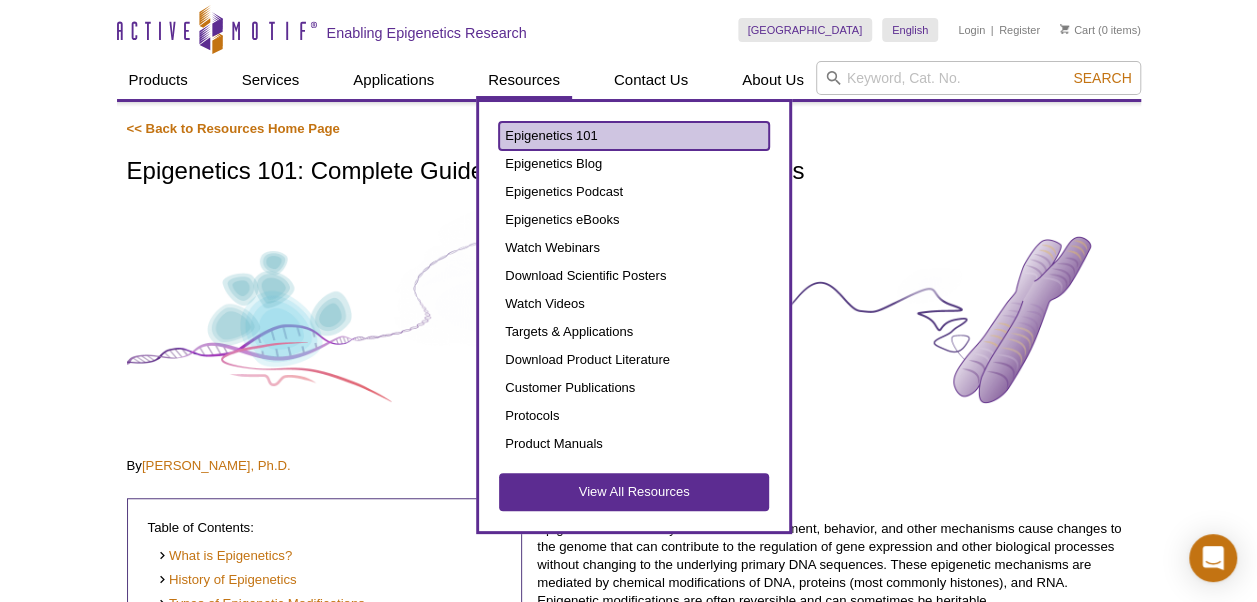 click on "Epigenetics 101" at bounding box center (634, 136) 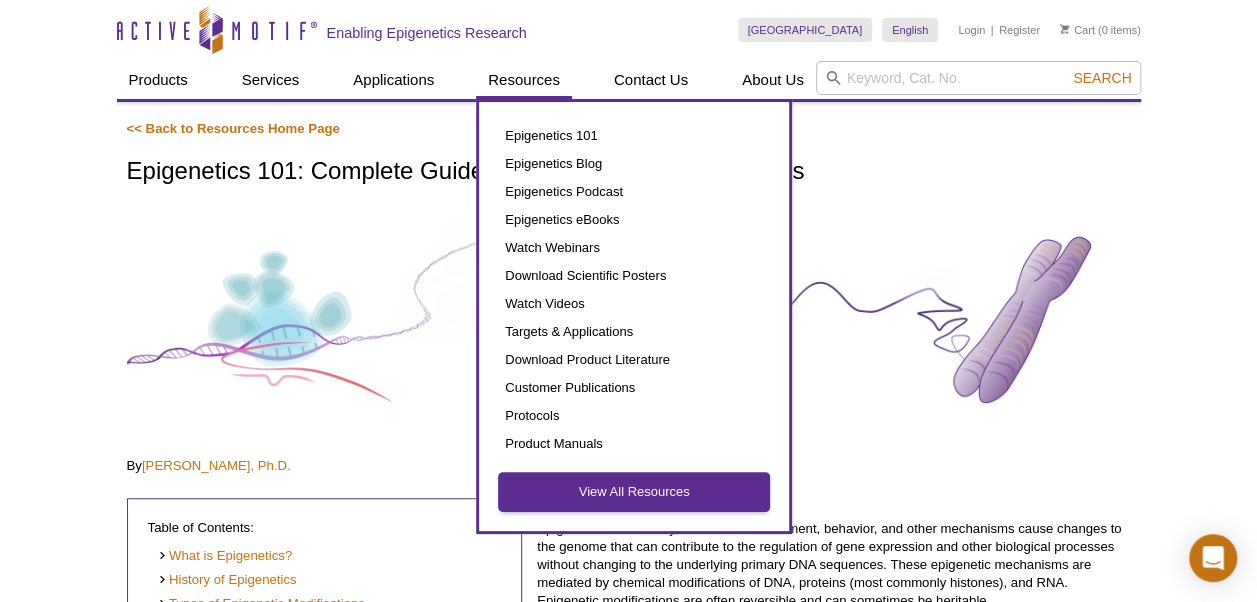 click on "View All Resources" at bounding box center [634, 492] 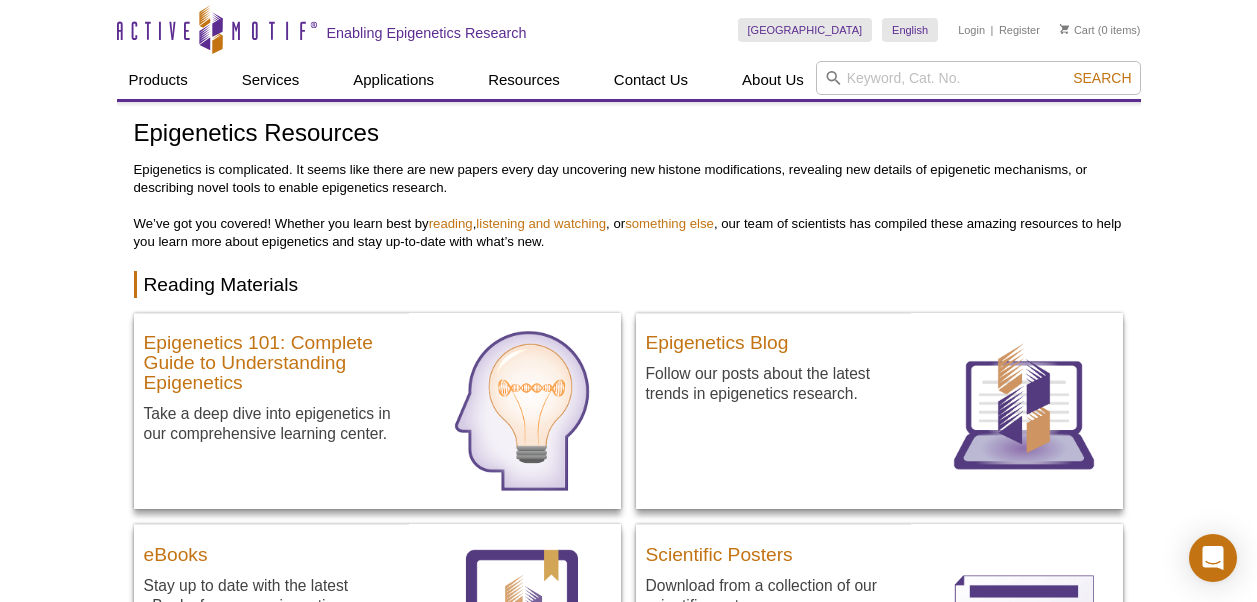 scroll, scrollTop: 0, scrollLeft: 0, axis: both 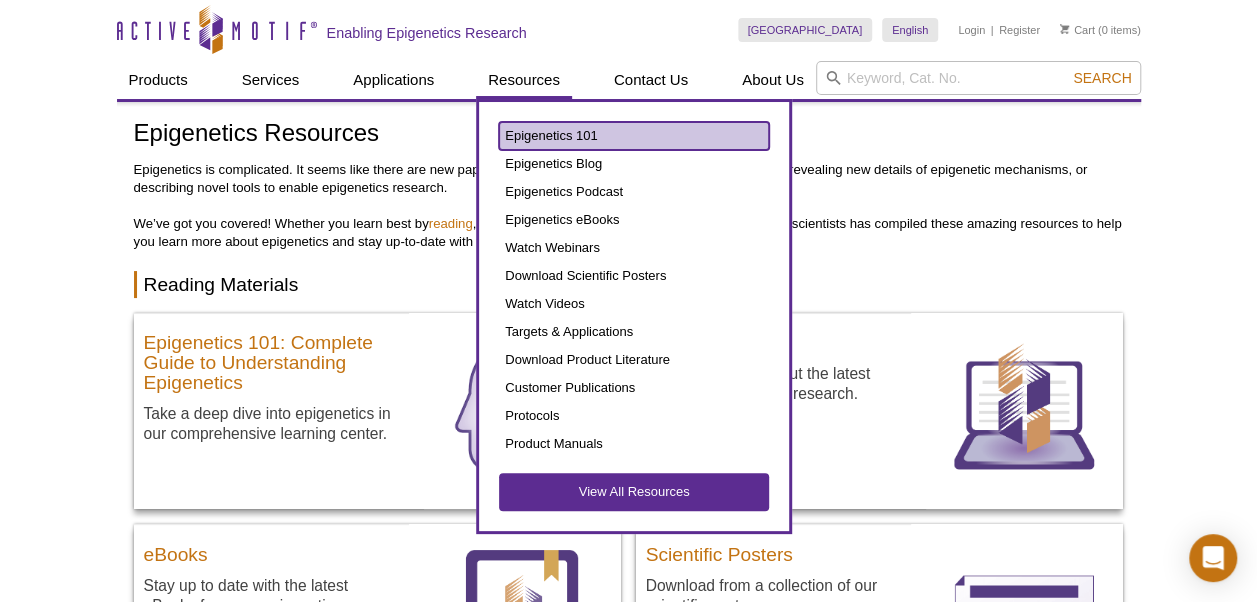 click on "Epigenetics 101" at bounding box center (634, 136) 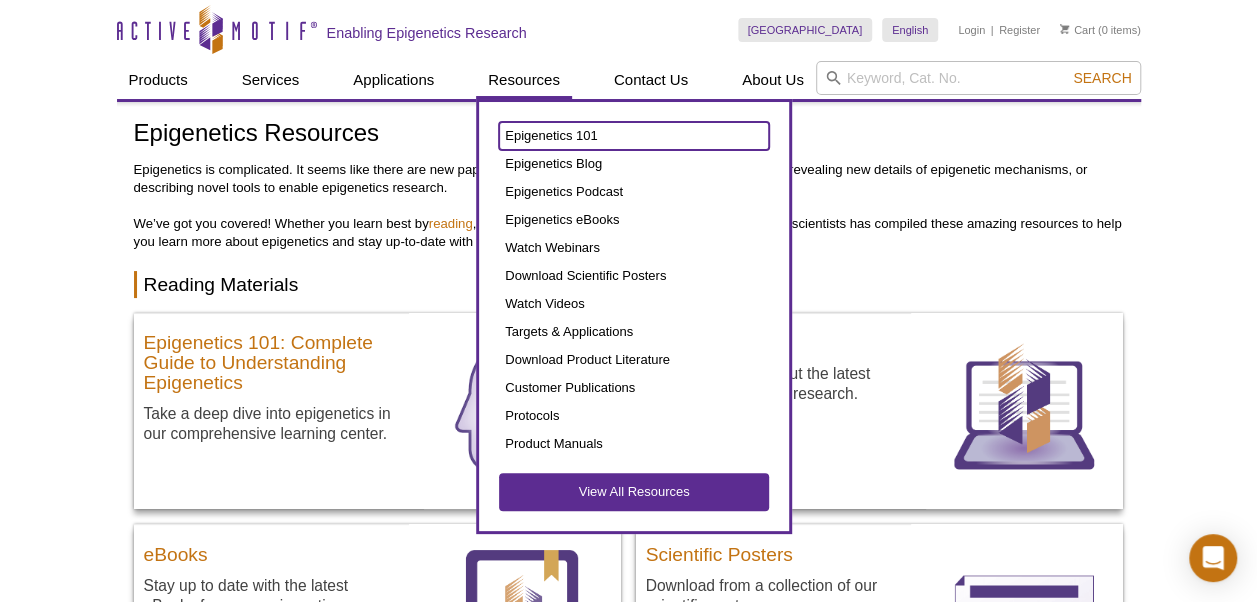 scroll, scrollTop: 236, scrollLeft: 0, axis: vertical 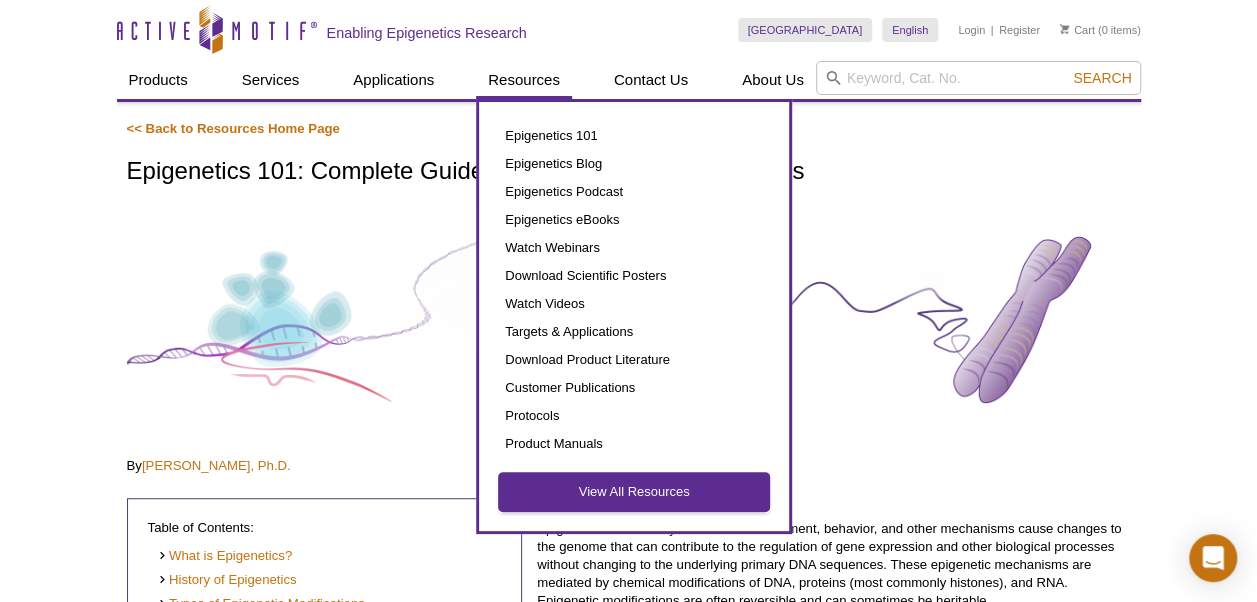 click on "View All Resources" at bounding box center (634, 492) 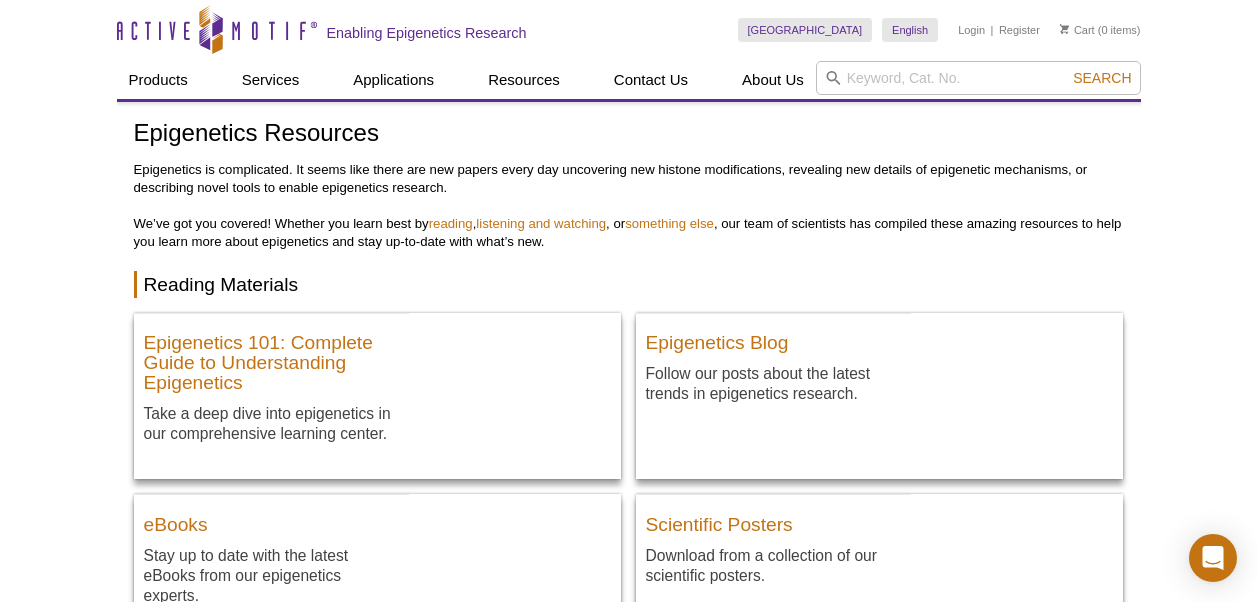 scroll, scrollTop: 1603, scrollLeft: 0, axis: vertical 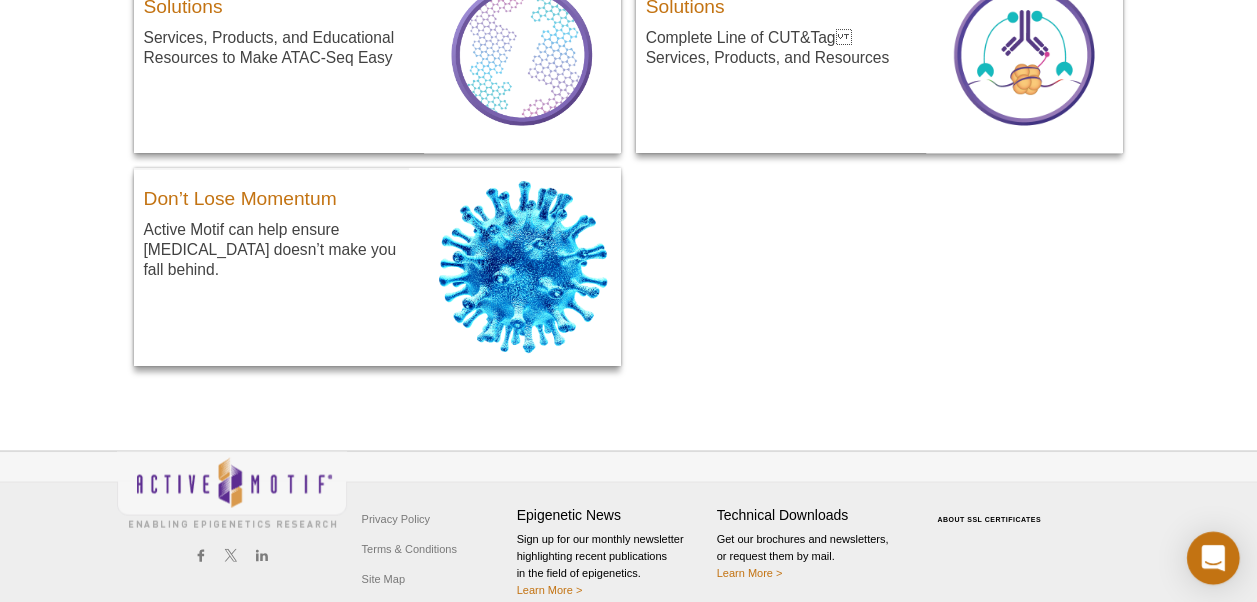 click at bounding box center (1213, 558) 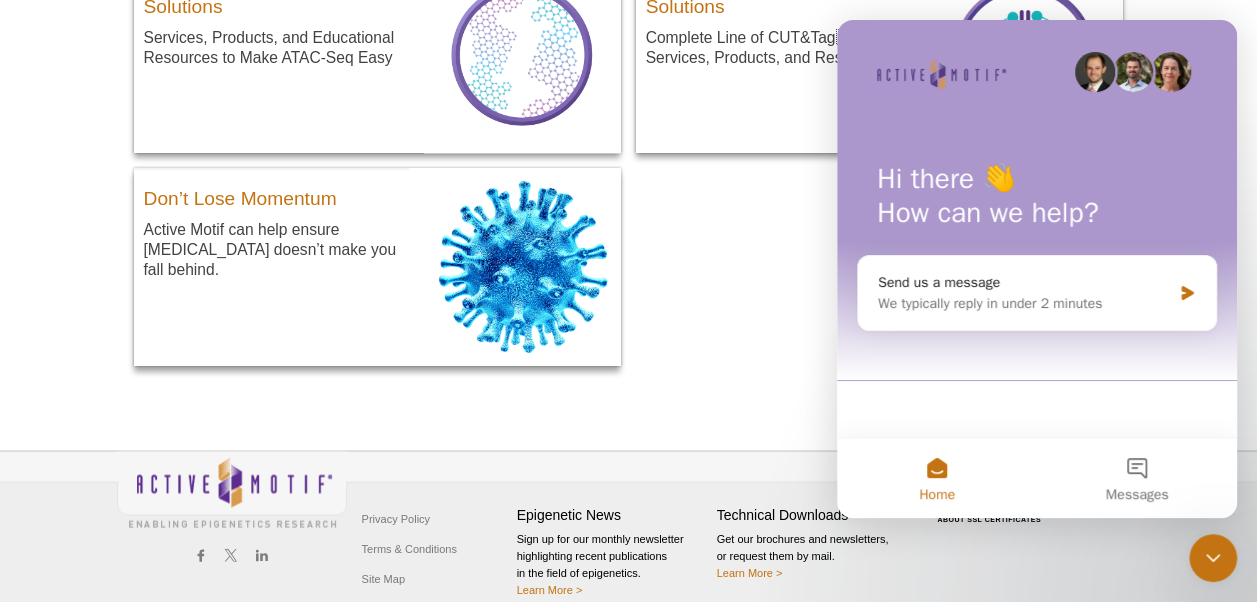scroll, scrollTop: 0, scrollLeft: 0, axis: both 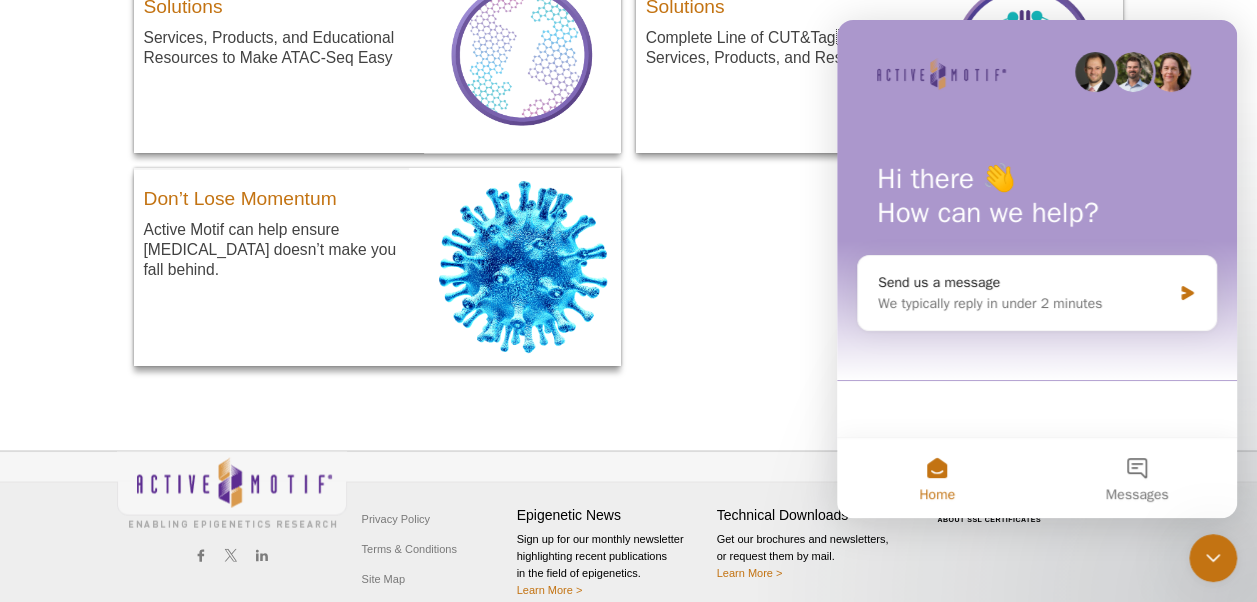 click on "Epigenetics Resources
Epigenetics is complicated. It seems like there are new papers every day uncovering new histone modifications, revealing new details of epigenetic mechanisms, or describing novel tools to enable epigenetics research.
We’ve got you covered! Whether you learn best by  reading ,  listening and watching , or  something else , our team of scientists has compiled these amazing resources to help you learn more about epigenetics and stay up-to-date with what’s new.
Reading Materials
Epigenetics 101: Complete Guide to Understanding Epigenetics
Take a deep dive into epigenetics in our comprehensive learning center.
Epigenetics Blog
Follow our posts about the latest trends in epigenetics research.
eBooks
Stay up to date with the latest eBooks from our epigenetics experts." at bounding box center (629, -548) 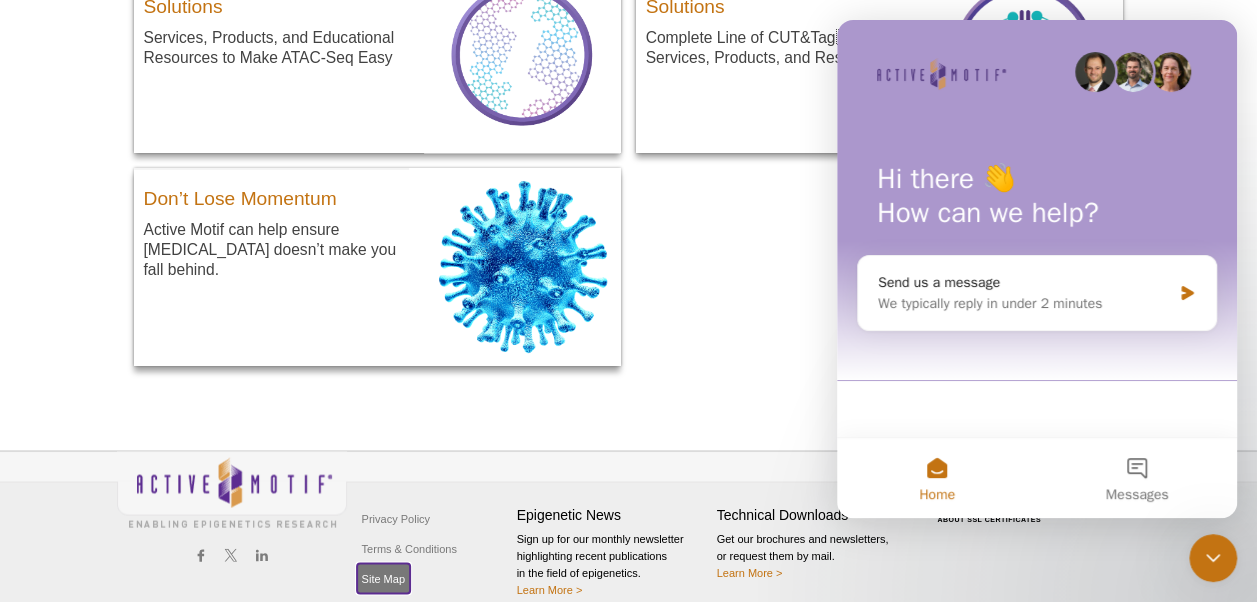 click on "Site Map" at bounding box center [383, 578] 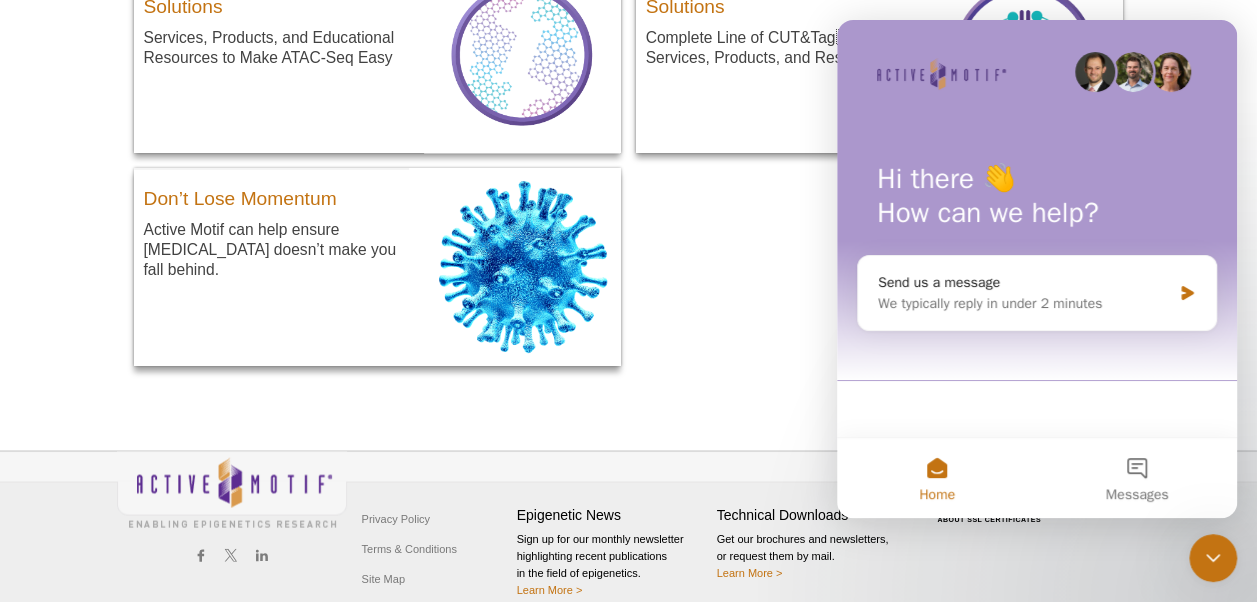 click on "Liquid Biopsies
Learn how to perform epigenetic analyses on liquid biopsy samples.
Become an Expert
Learn how Active Motif can help you become a ChIP assay expert.
Comprehensive ATAC-Seq Solutions
Services, Products, and Educational Resources to Make ATAC-Seq Easy
Comprehensive CUT&Tag Solutions
Complete Line of CUT&Tag Services, Products, and Resources
Don’t Lose Momentum
Active Motif can help ensure coronavirus doesn’t make you fall behind." at bounding box center [629, 79] 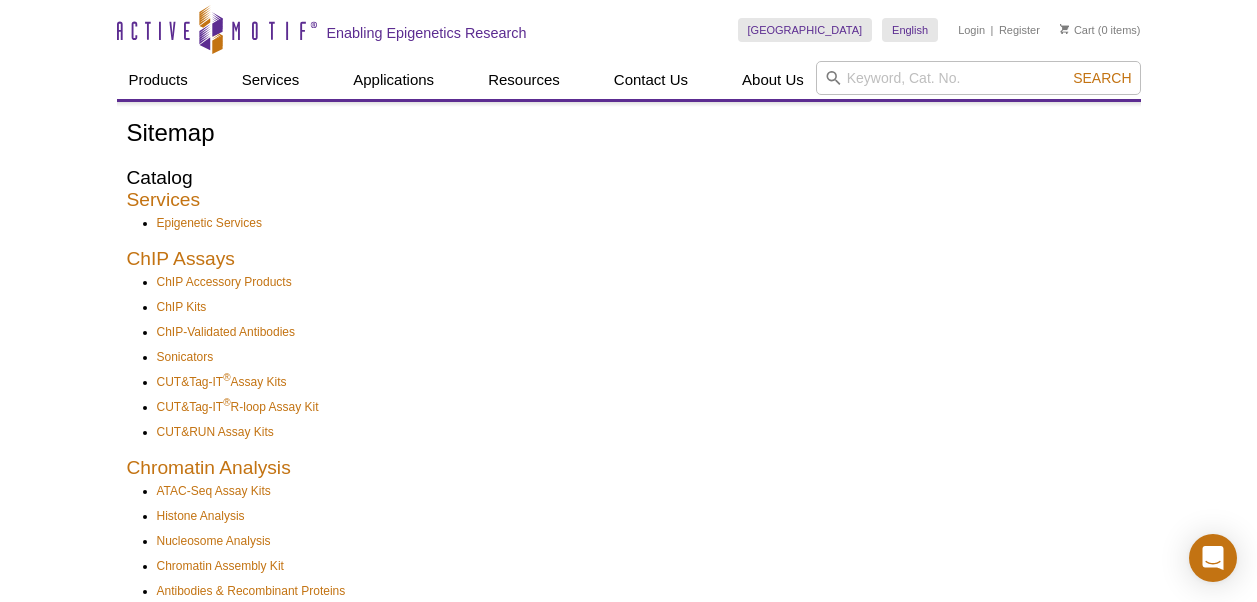 scroll, scrollTop: 0, scrollLeft: 0, axis: both 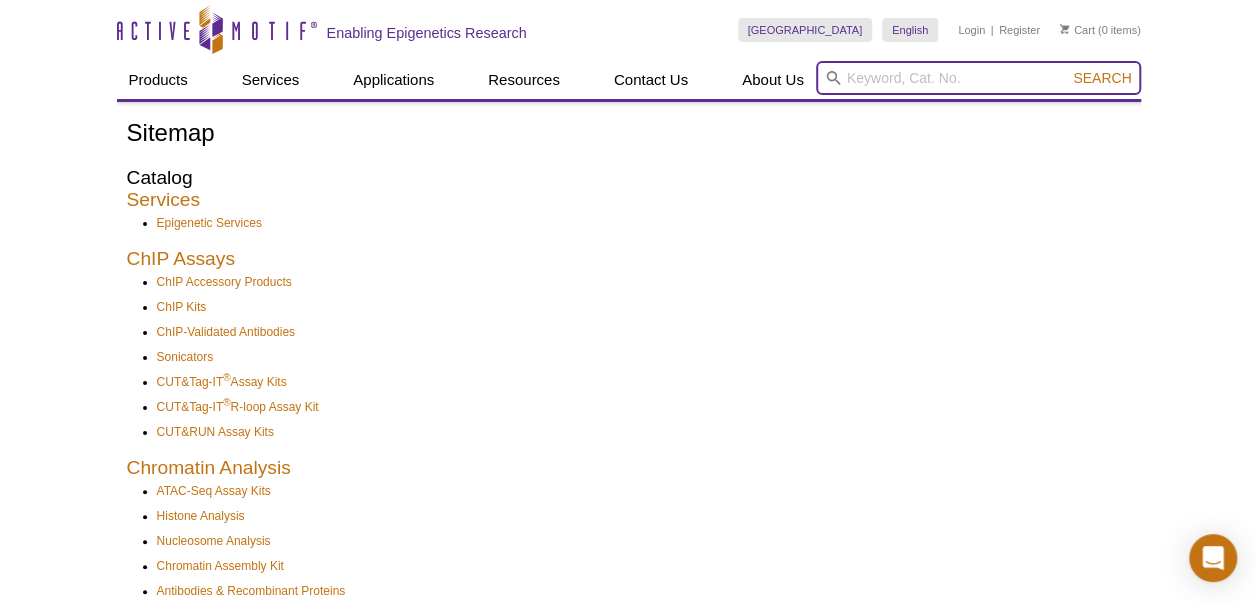 click at bounding box center (978, 78) 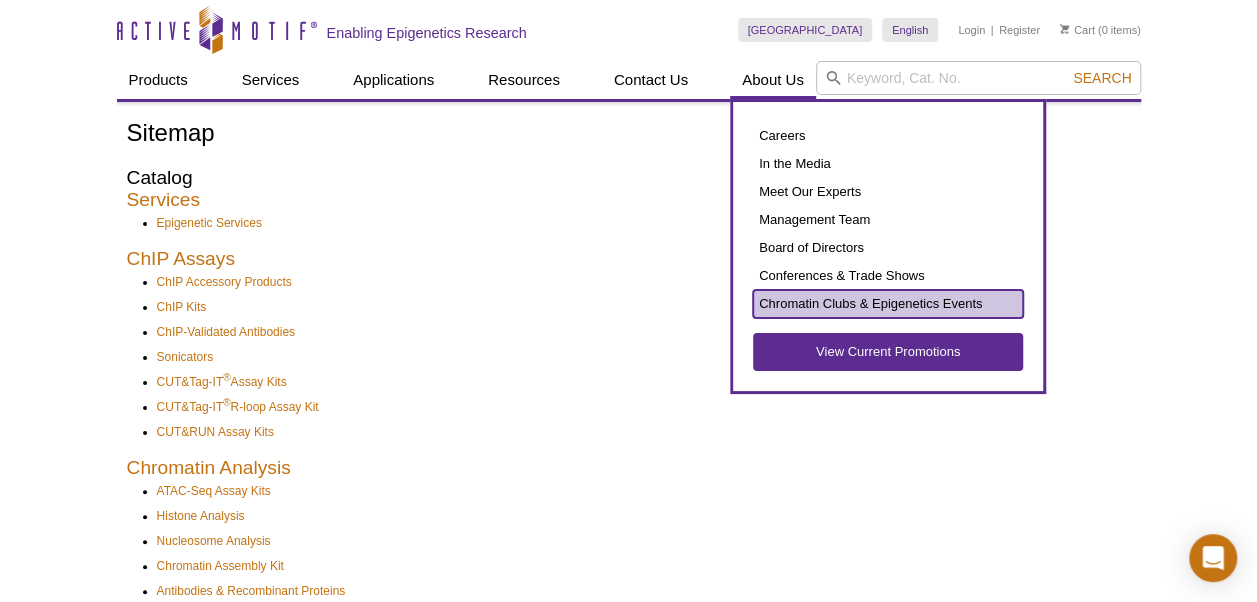 click on "Chromatin Clubs & Epigenetics Events" at bounding box center (888, 304) 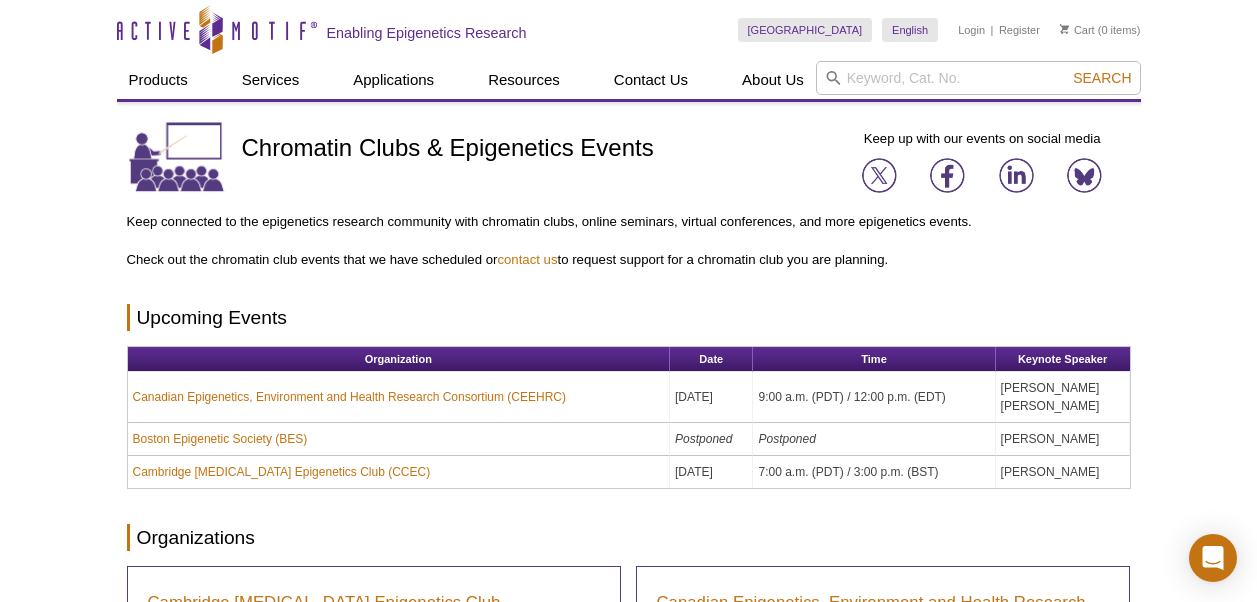 scroll, scrollTop: 0, scrollLeft: 0, axis: both 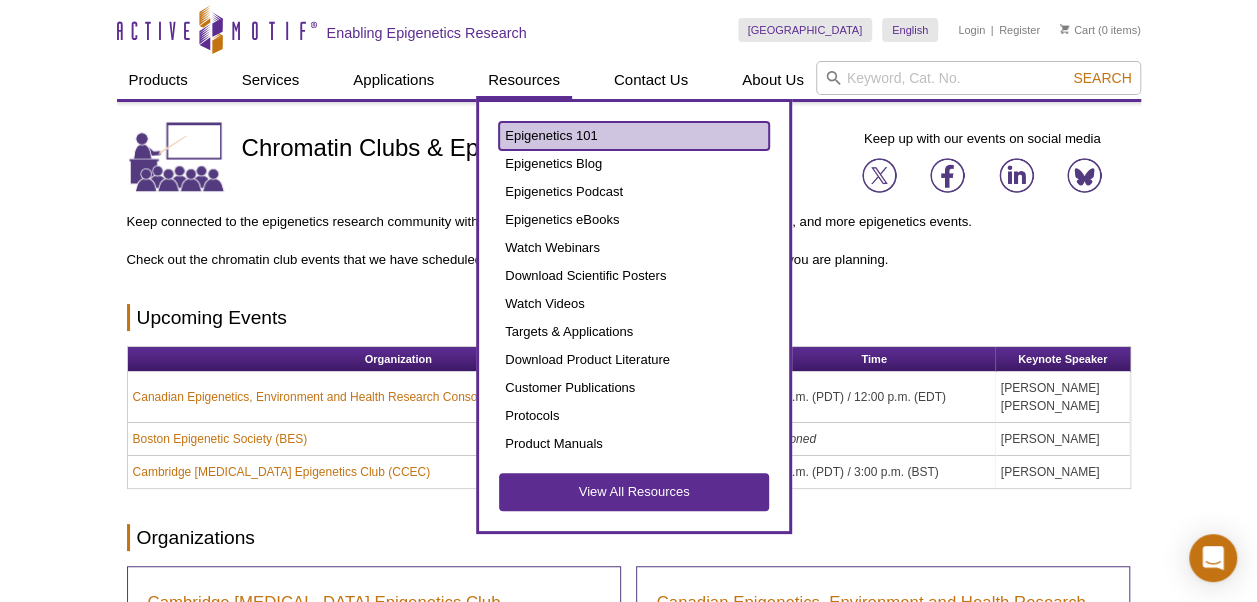click on "Epigenetics 101" at bounding box center (634, 136) 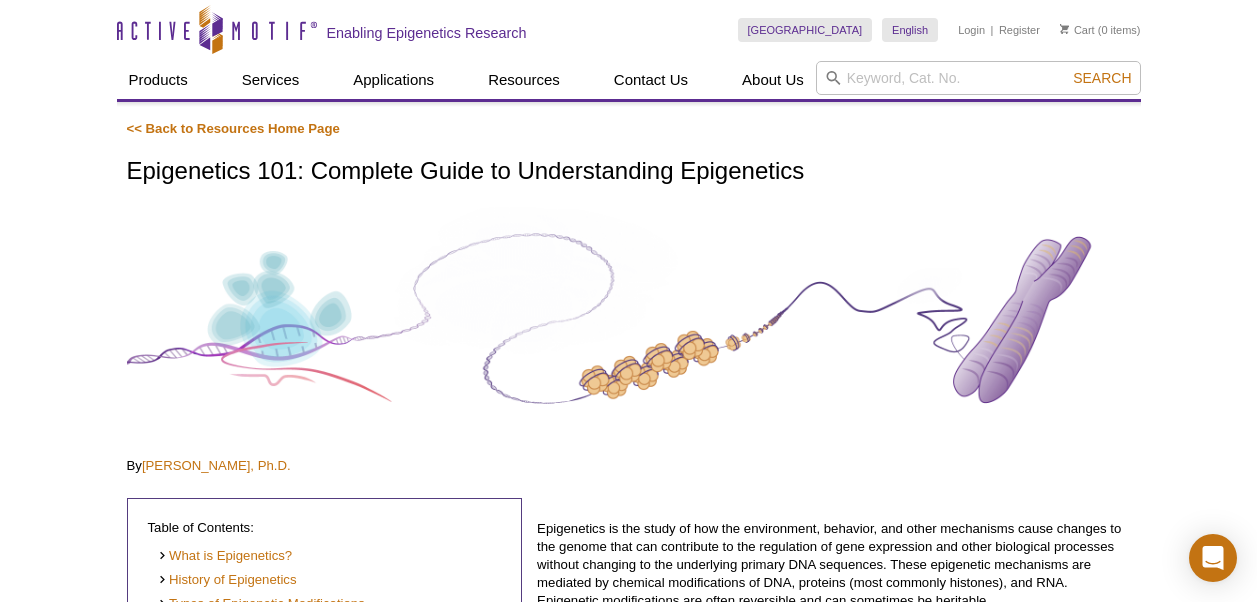 scroll, scrollTop: 0, scrollLeft: 0, axis: both 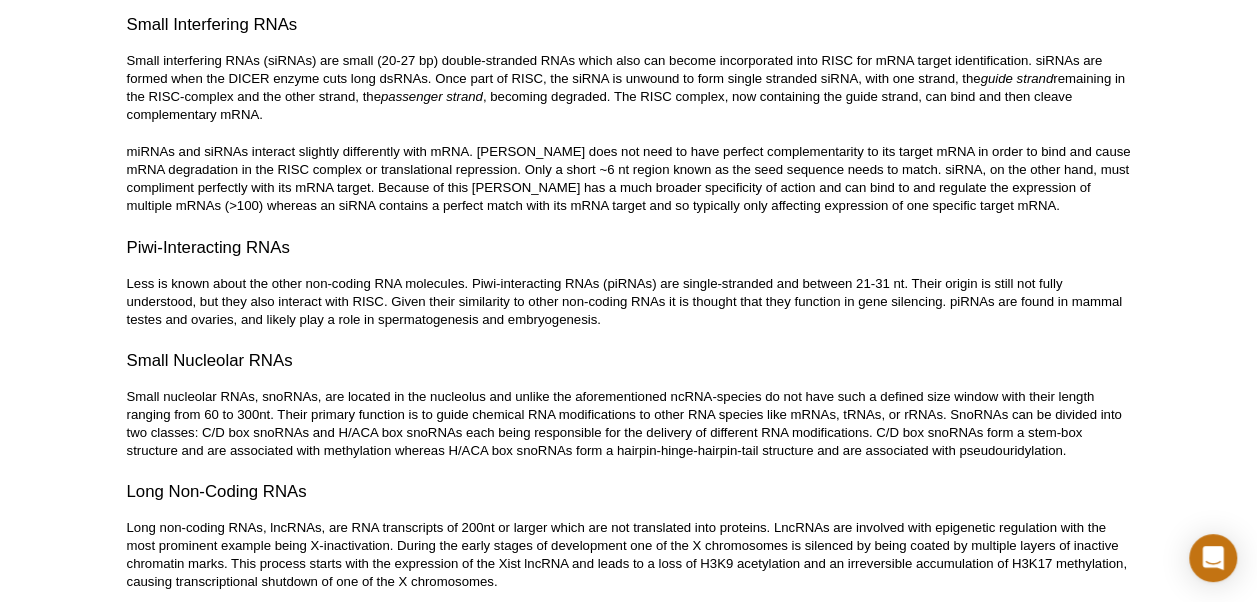 click on "Back to Table of Contents" at bounding box center (210, 620) 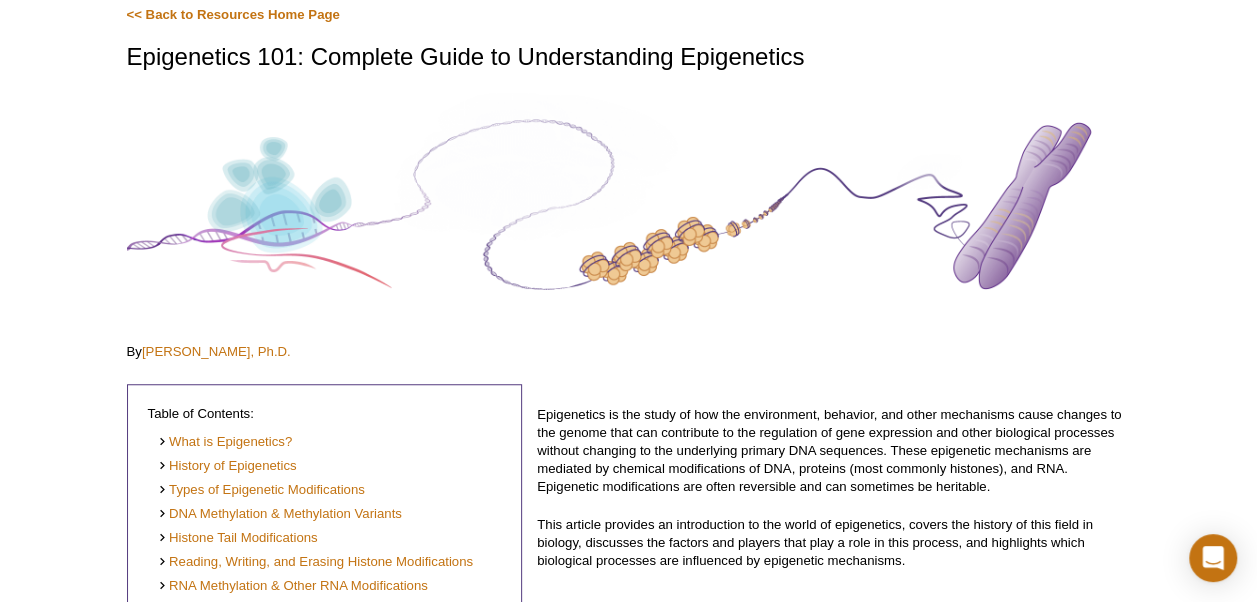 scroll, scrollTop: 114, scrollLeft: 0, axis: vertical 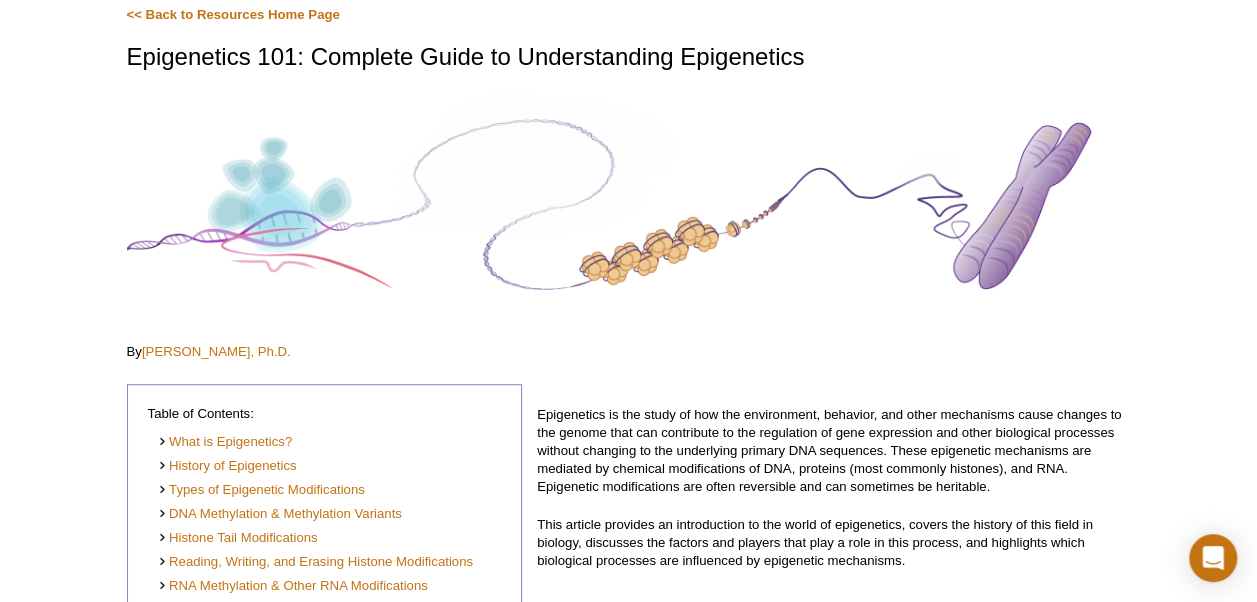 click on "Table of Contents:
What is Epigenetics?
History of Epigenetics
Types of Epigenetic Modifications
DNA Methylation & Methylation Variants
Histone Tail Modifications
Reading, Writing, and Erasing Histone Modifications
RNA Methylation & Other RNA Modifications
Non-Coding RNAs & Epigenetics
Applications of Epigenetics Research
Summary" at bounding box center [325, 540] 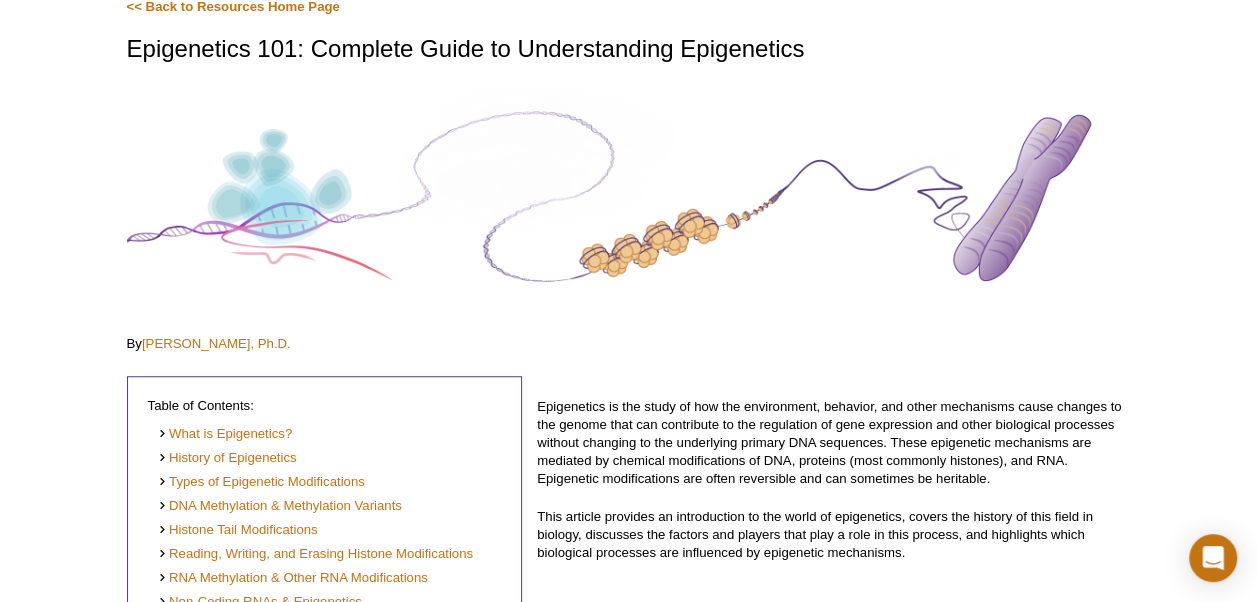 scroll, scrollTop: 0, scrollLeft: 0, axis: both 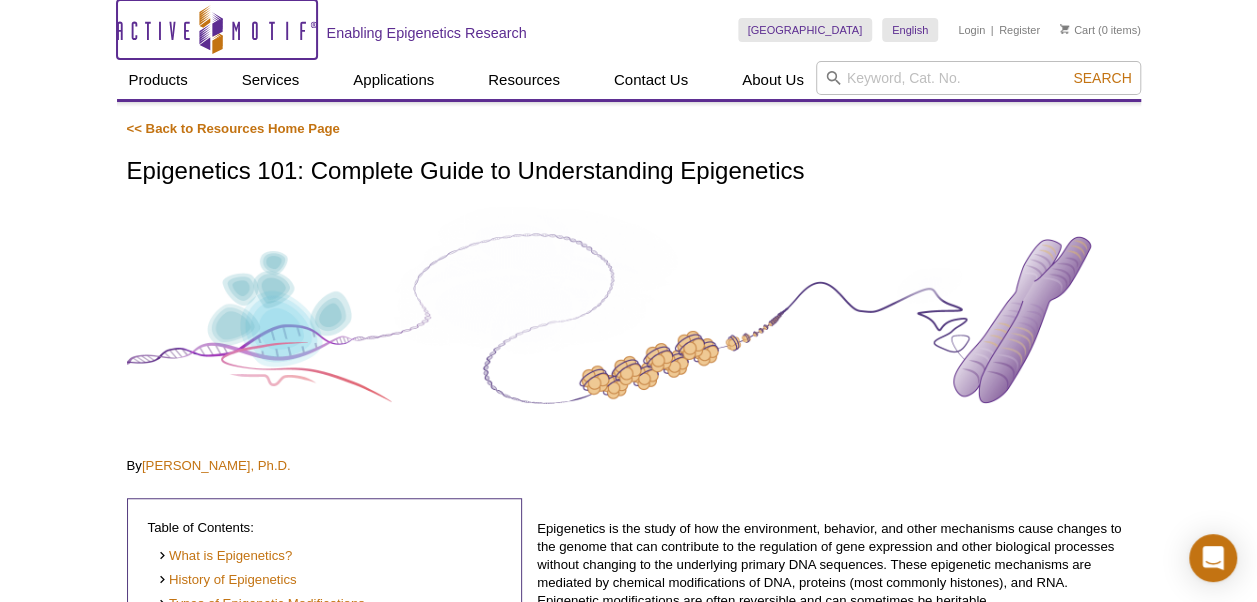 click on "Active Motif Logo" 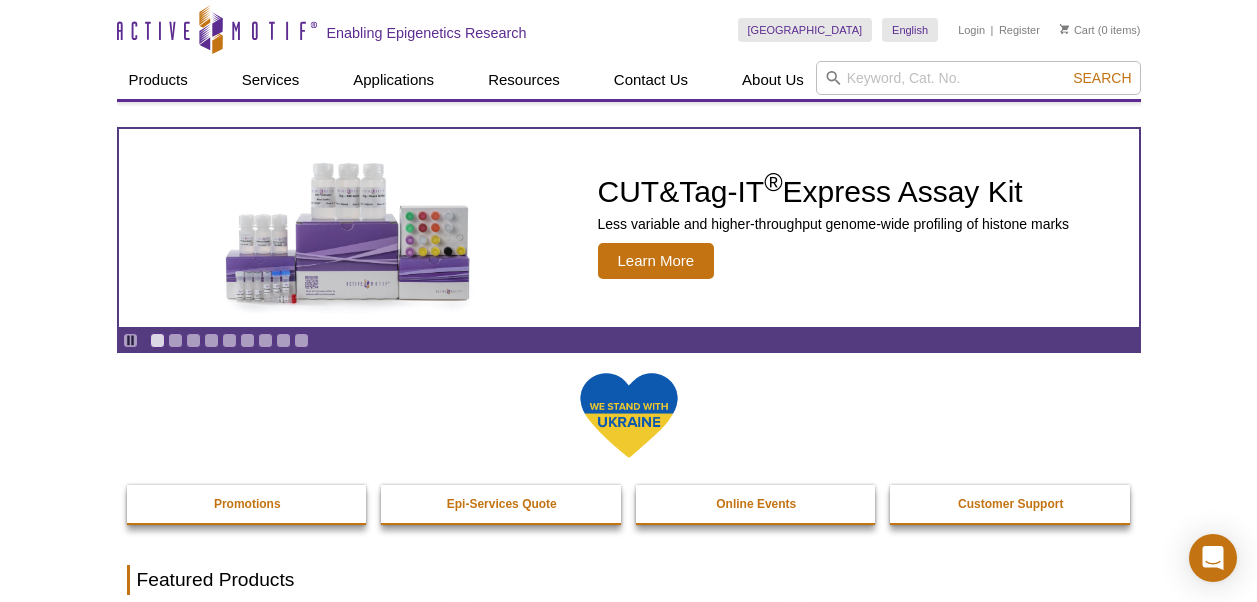 scroll, scrollTop: 0, scrollLeft: 0, axis: both 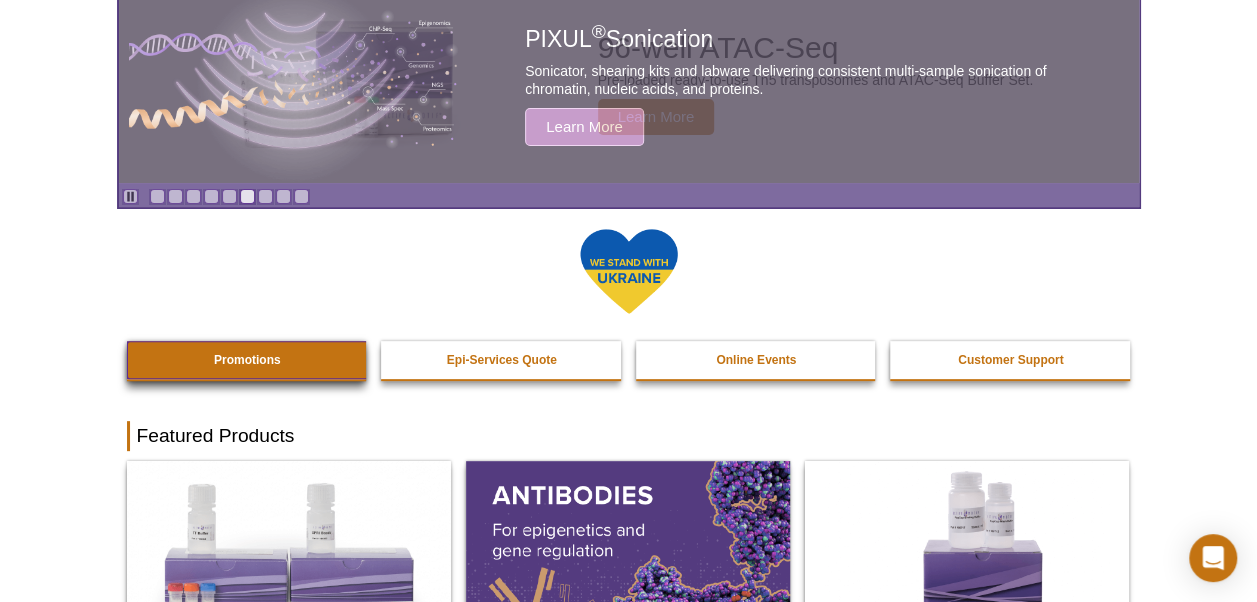 click on "Promotions" at bounding box center (247, 360) 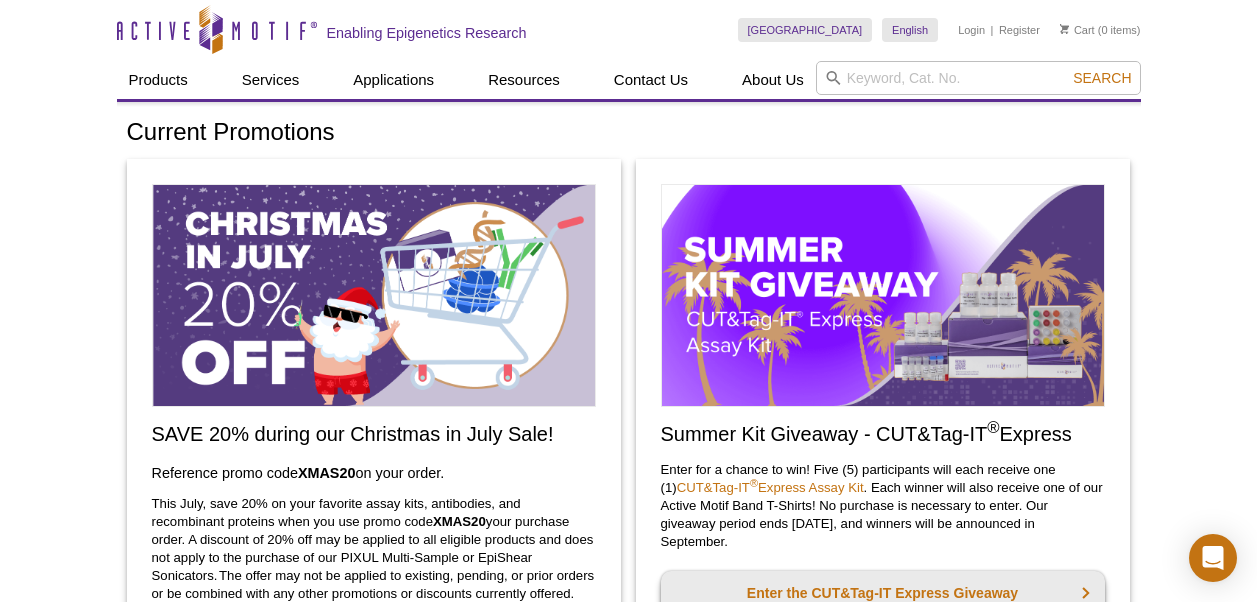 scroll, scrollTop: 0, scrollLeft: 0, axis: both 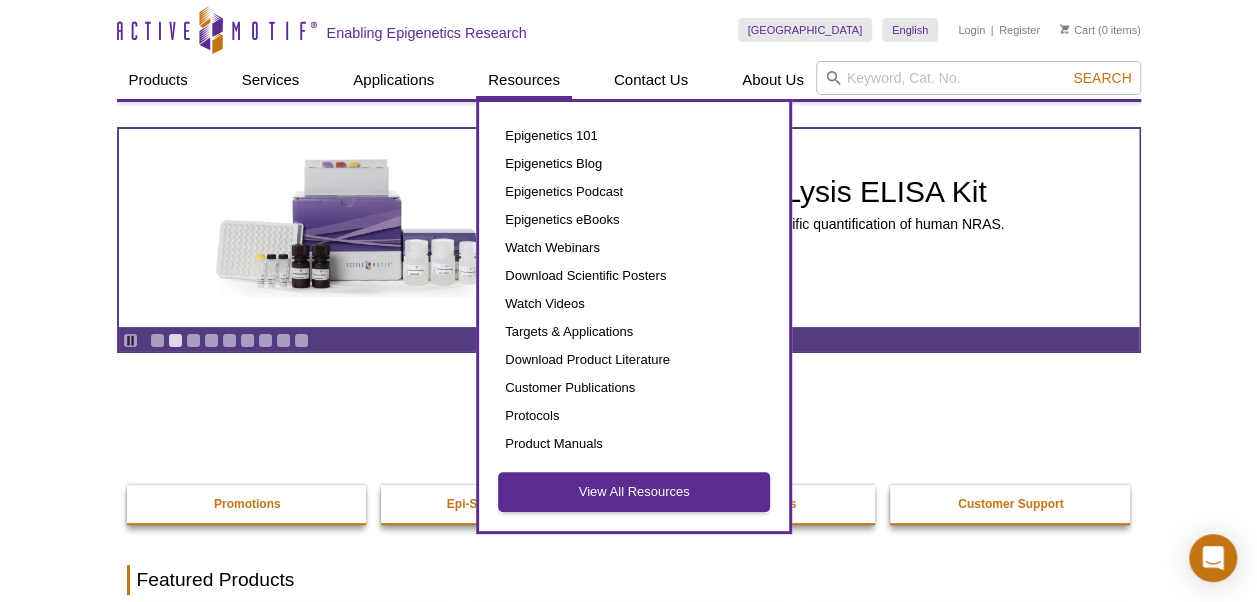 click on "View All Resources" at bounding box center [634, 492] 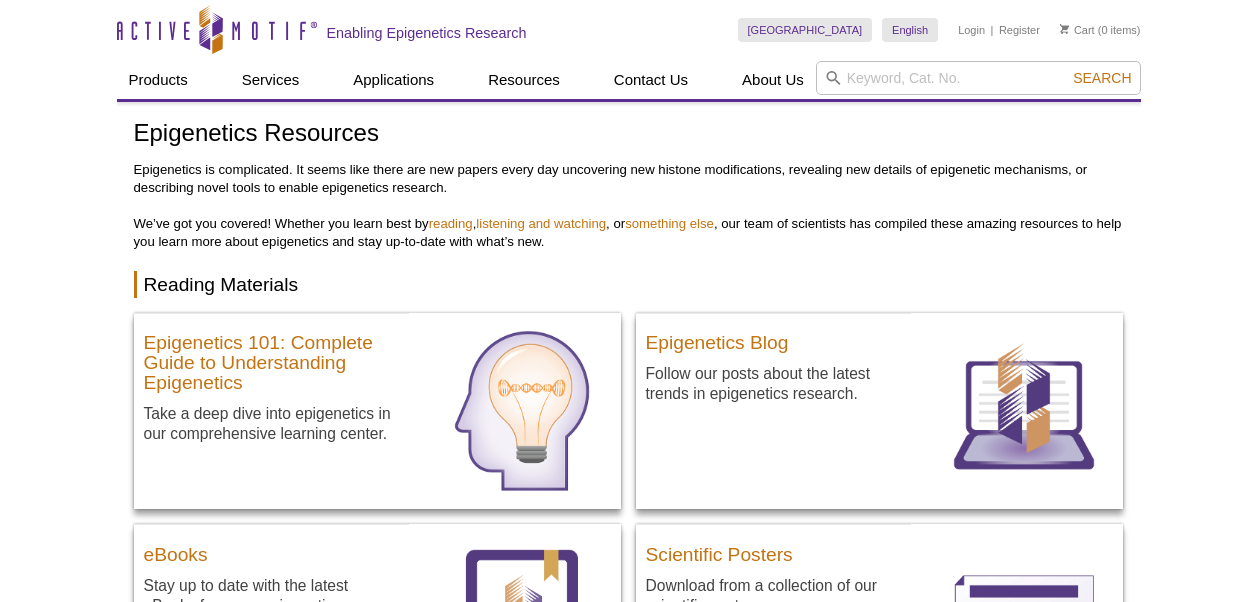 scroll, scrollTop: 0, scrollLeft: 0, axis: both 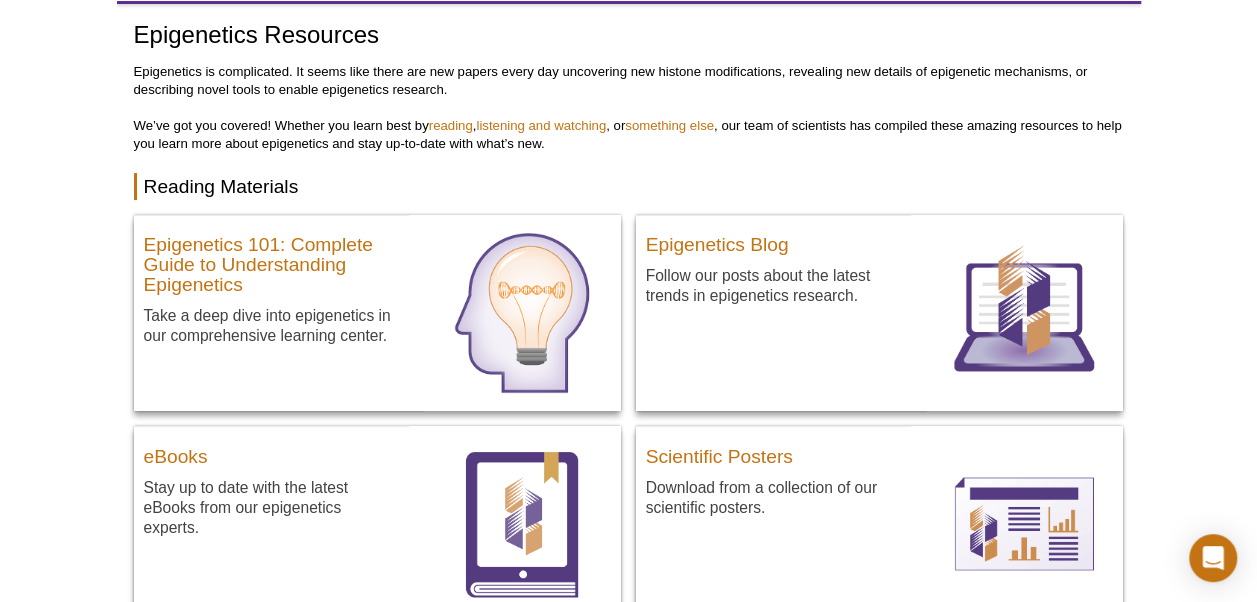 drag, startPoint x: 477, startPoint y: 420, endPoint x: 353, endPoint y: 188, distance: 263.05893 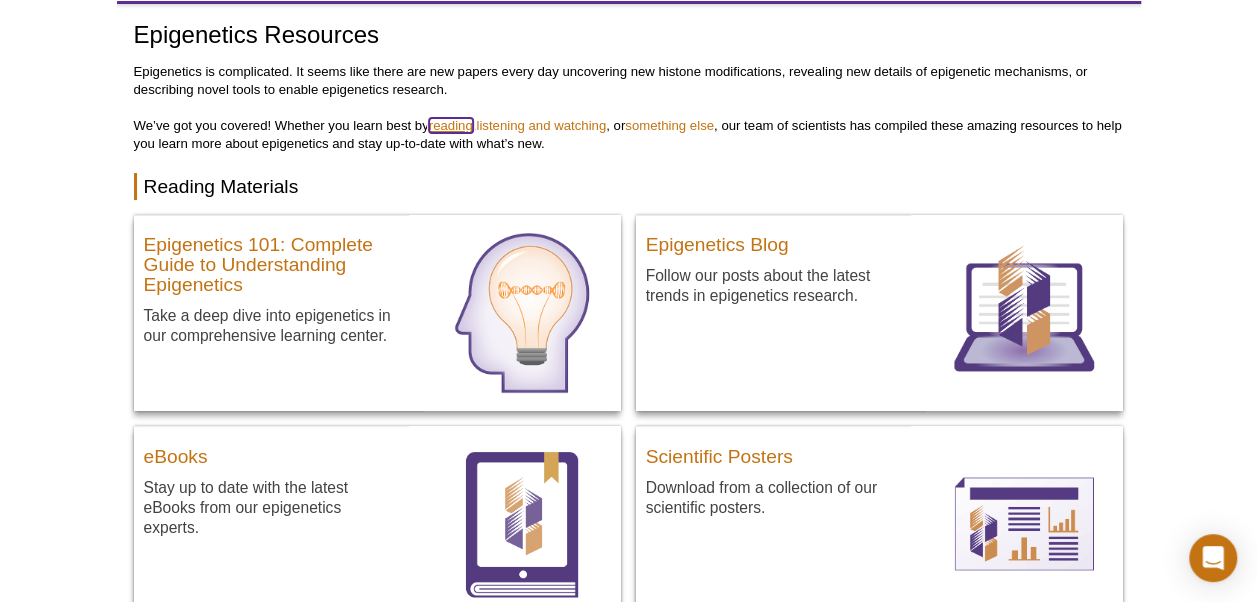 click on "reading" at bounding box center (451, 125) 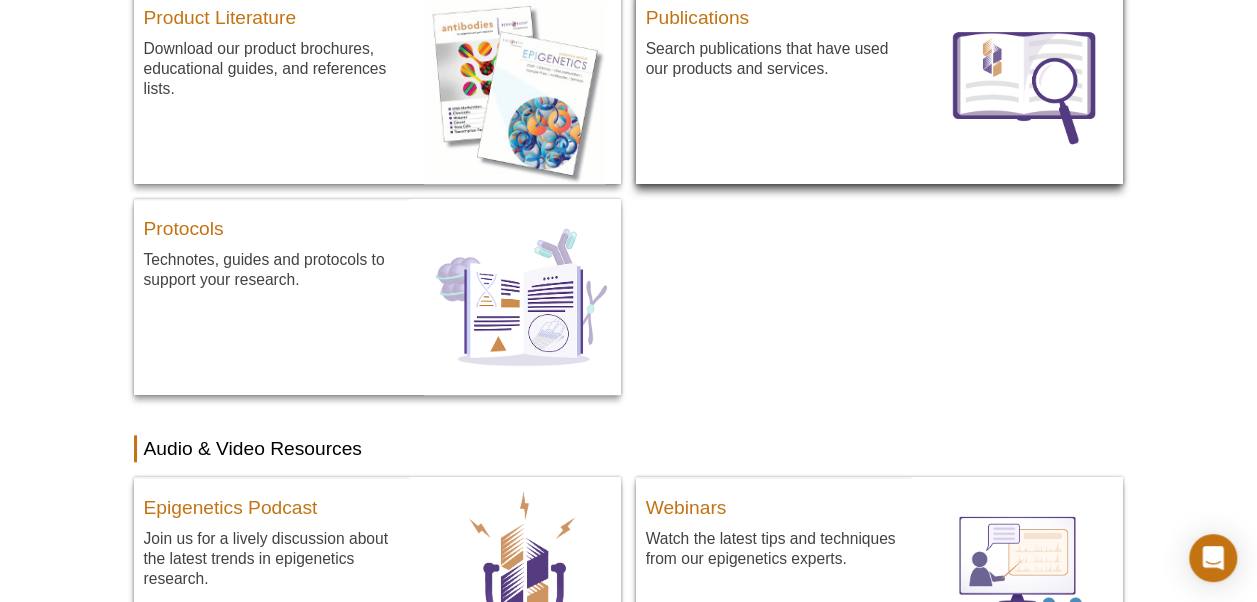 scroll, scrollTop: 752, scrollLeft: 0, axis: vertical 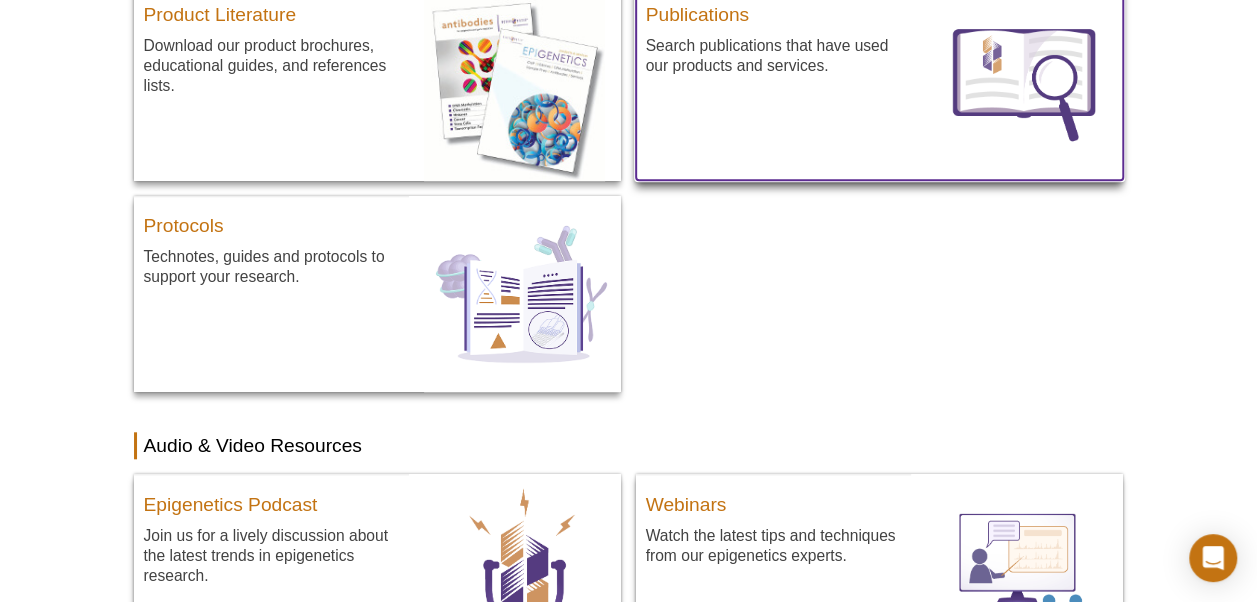 drag, startPoint x: 760, startPoint y: 136, endPoint x: 678, endPoint y: 112, distance: 85.44004 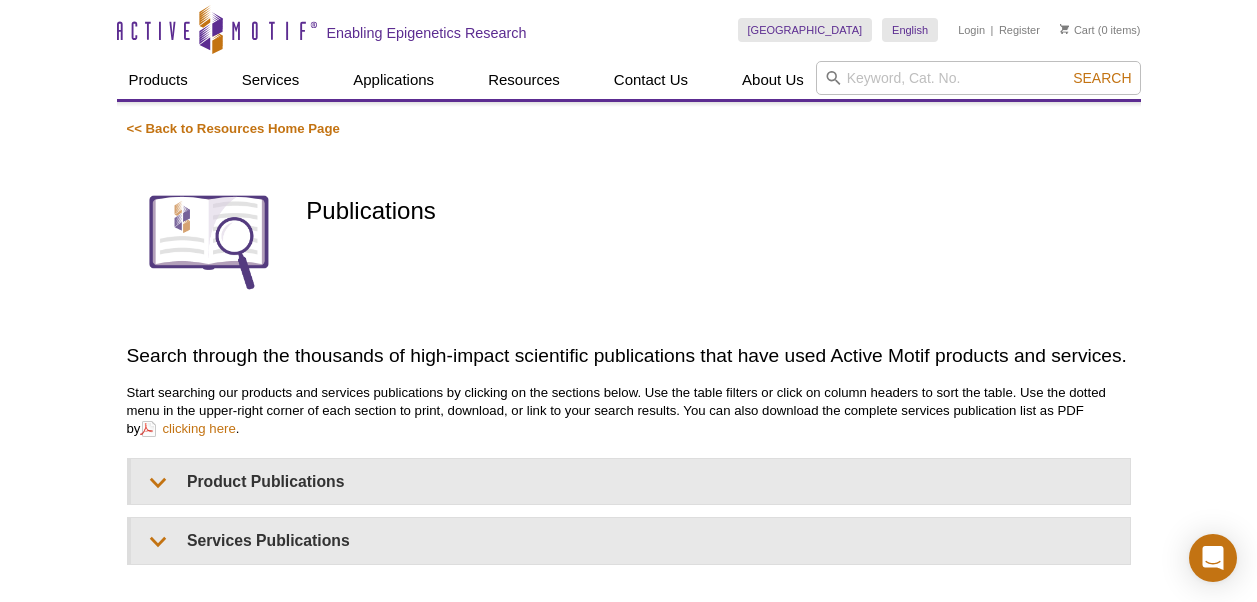 scroll, scrollTop: 85, scrollLeft: 0, axis: vertical 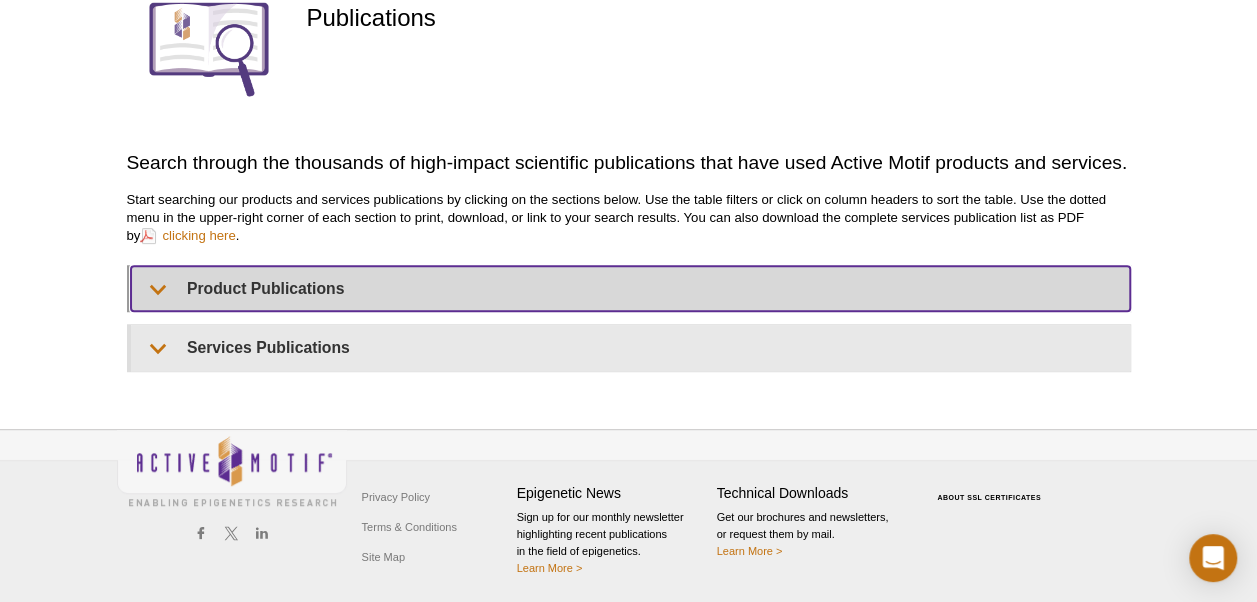 click on "Product Publications" at bounding box center (630, 288) 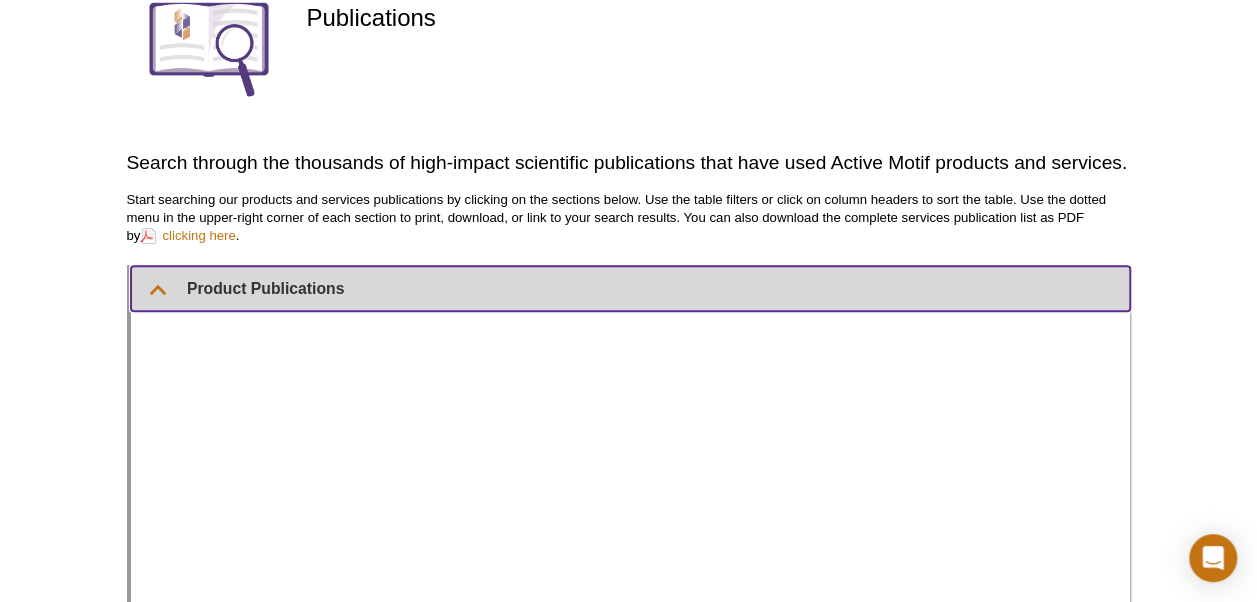 click on "Product Publications" at bounding box center [630, 288] 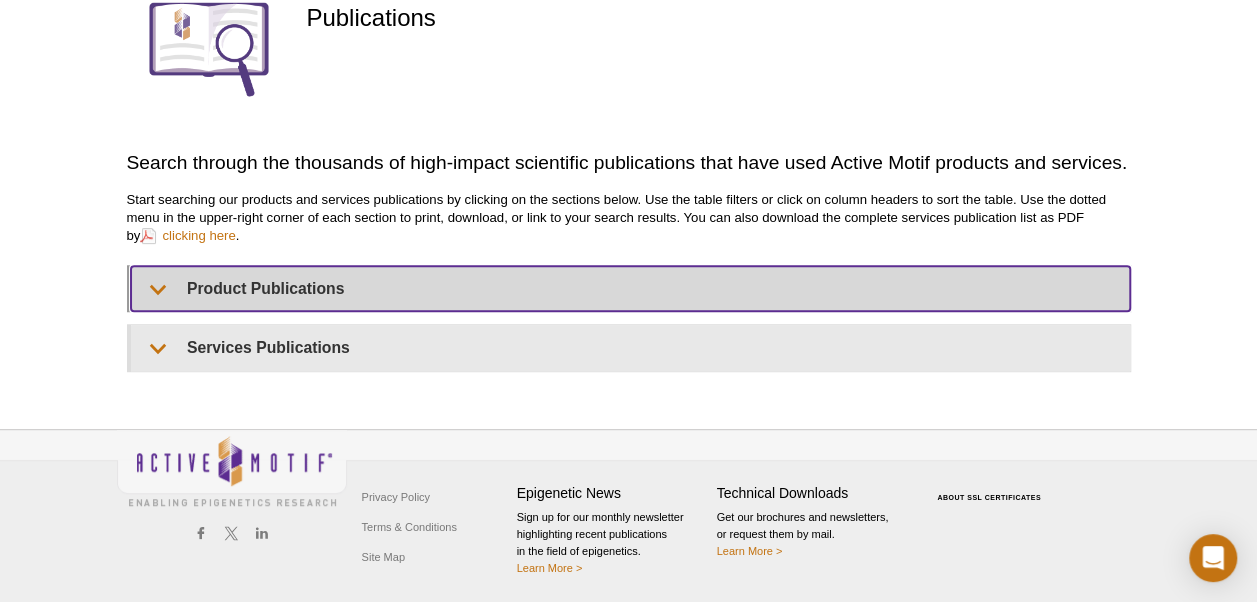 click on "Product Publications" at bounding box center (630, 288) 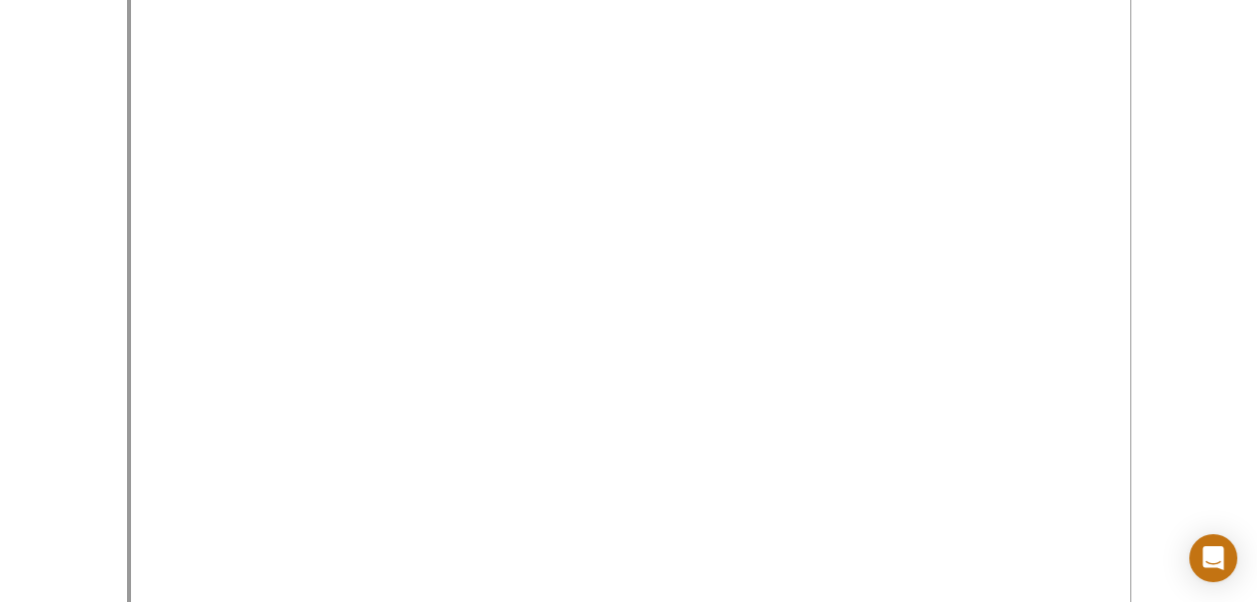 scroll, scrollTop: 1042, scrollLeft: 0, axis: vertical 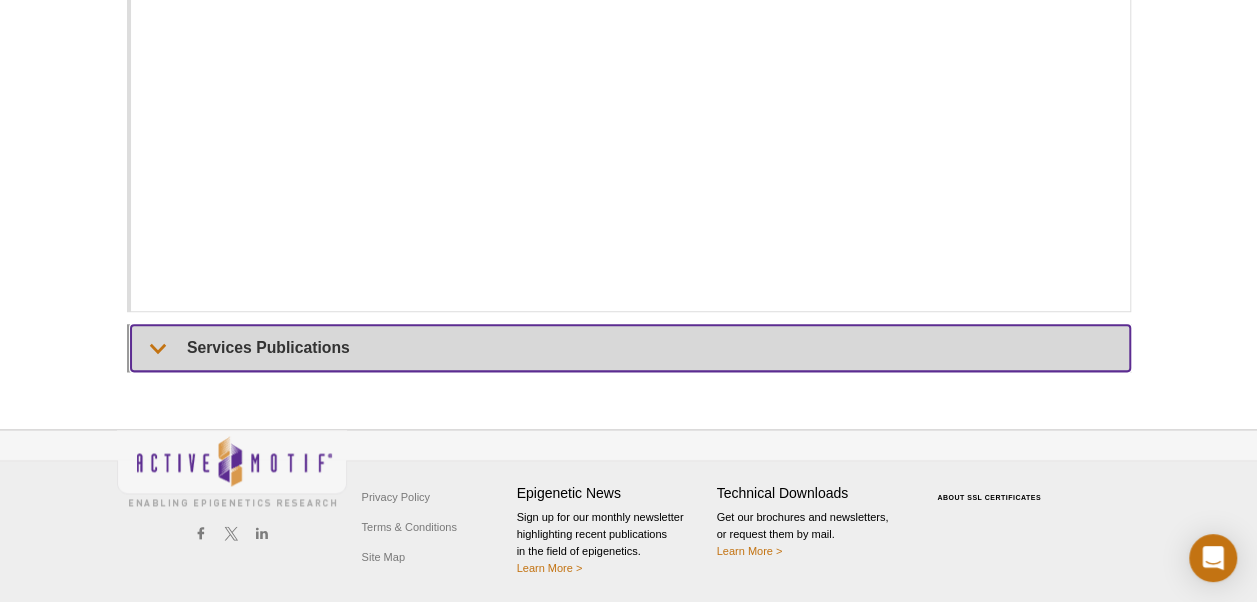 click on "Services Publications" at bounding box center (630, 347) 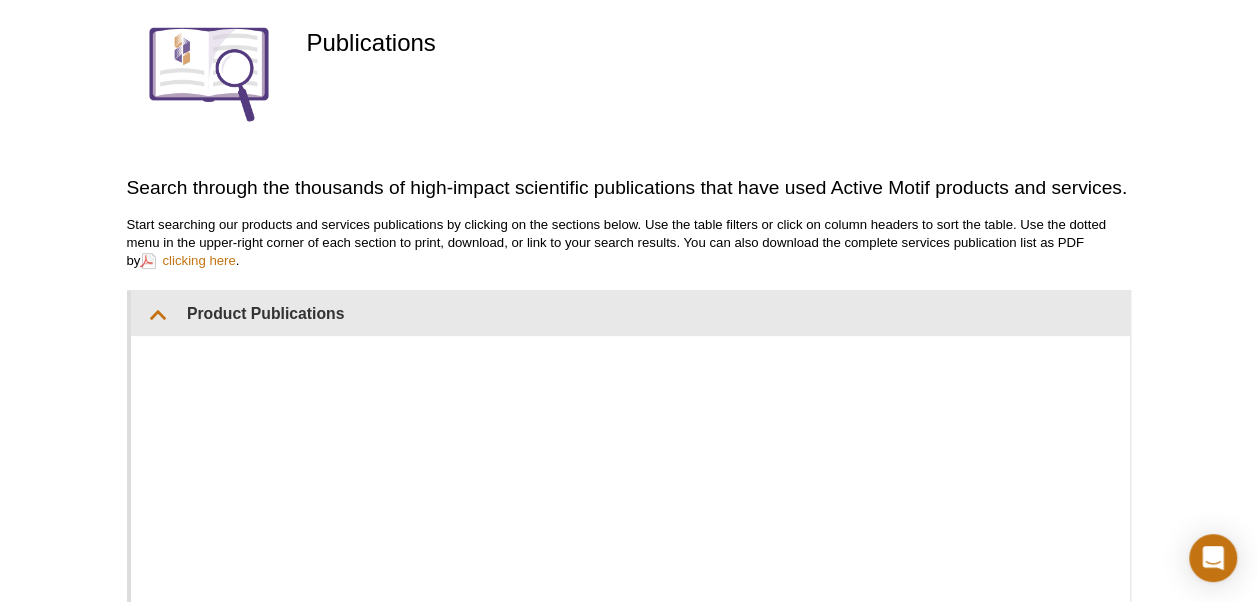 scroll, scrollTop: 96, scrollLeft: 0, axis: vertical 